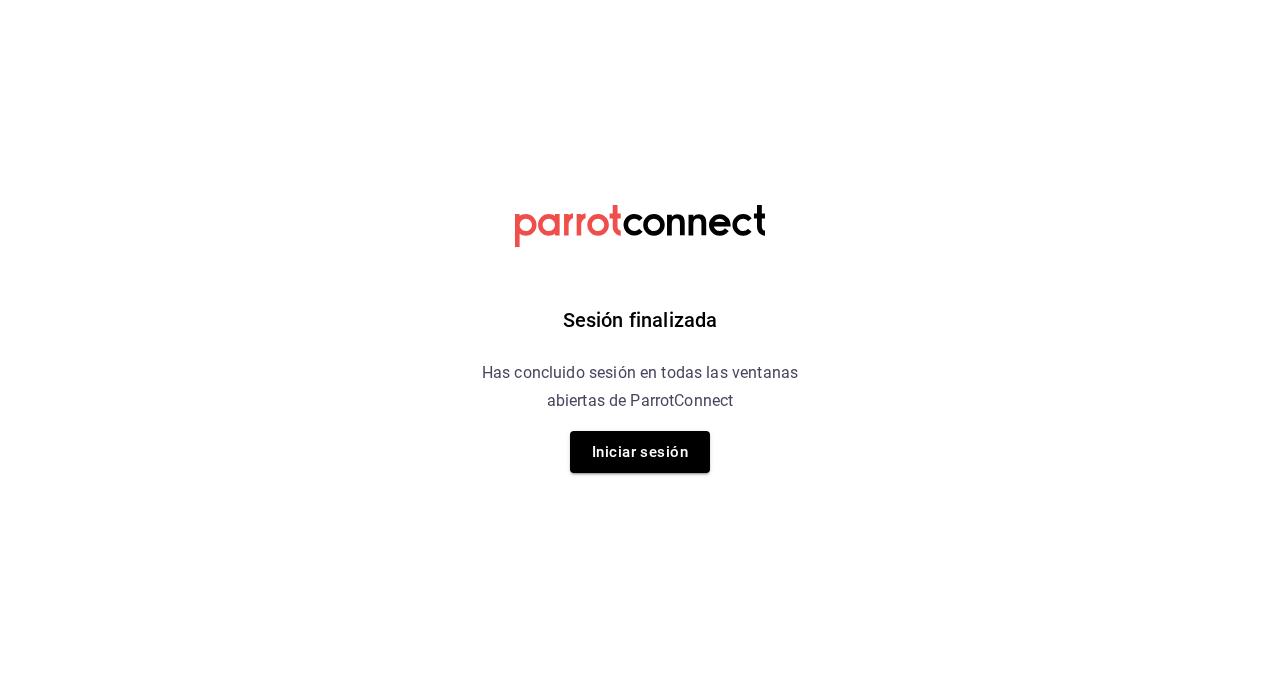 scroll, scrollTop: 0, scrollLeft: 0, axis: both 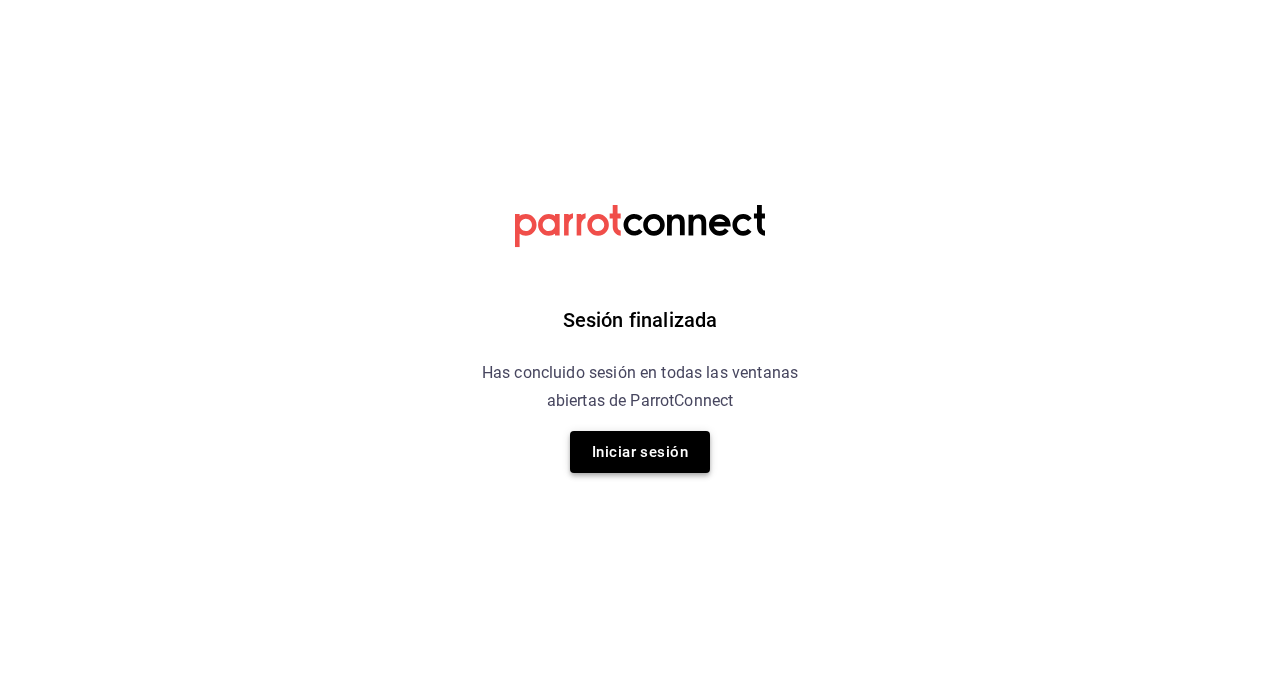 click on "Iniciar sesión" at bounding box center [640, 452] 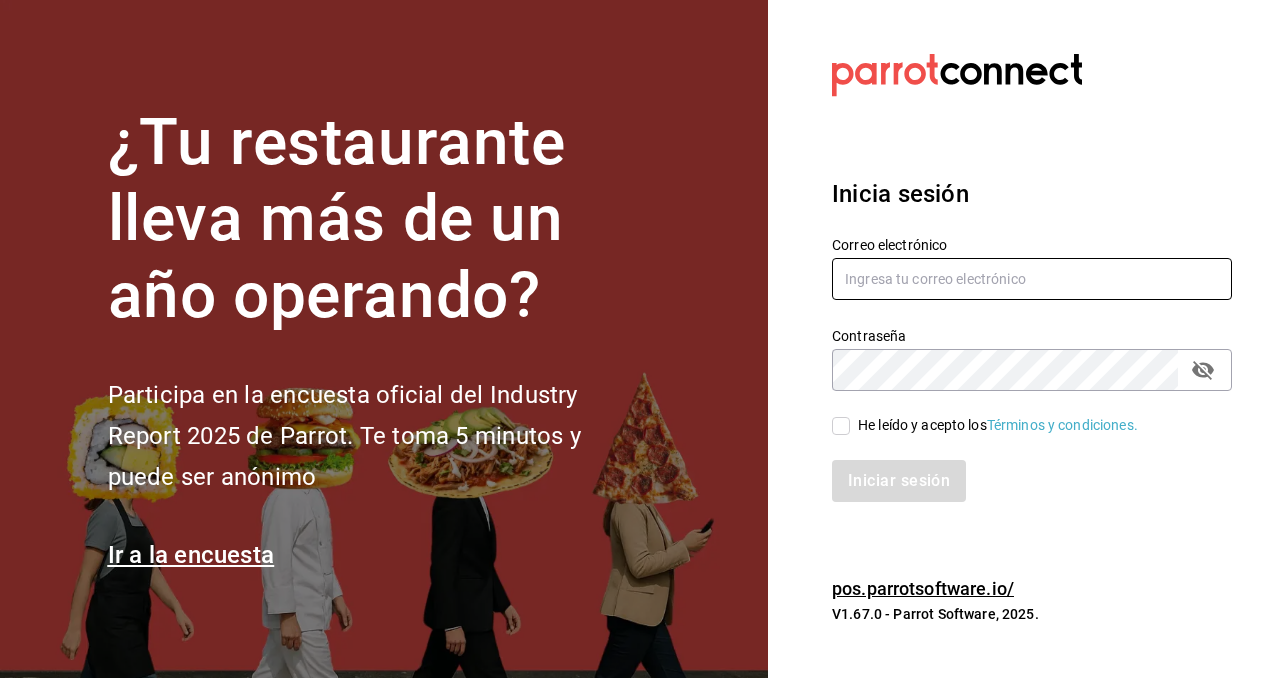 type on "titopinperez@gmail.com" 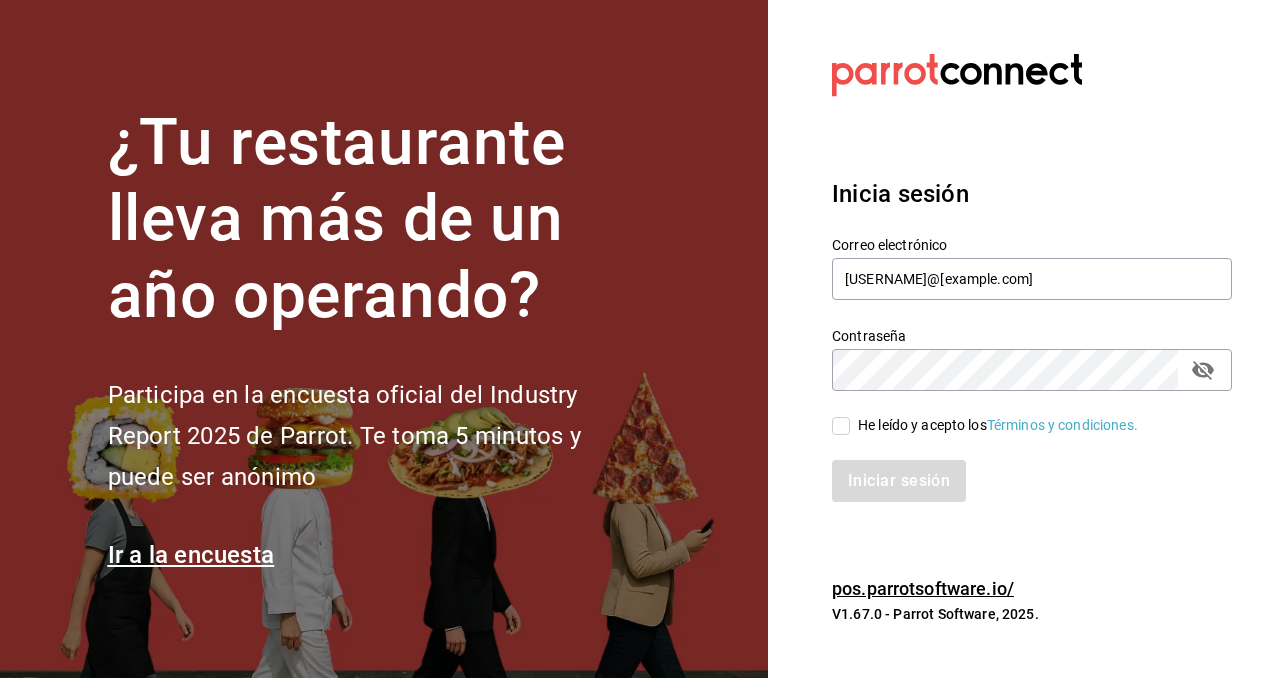 click on "He leído y acepto los  Términos y condiciones." at bounding box center [841, 426] 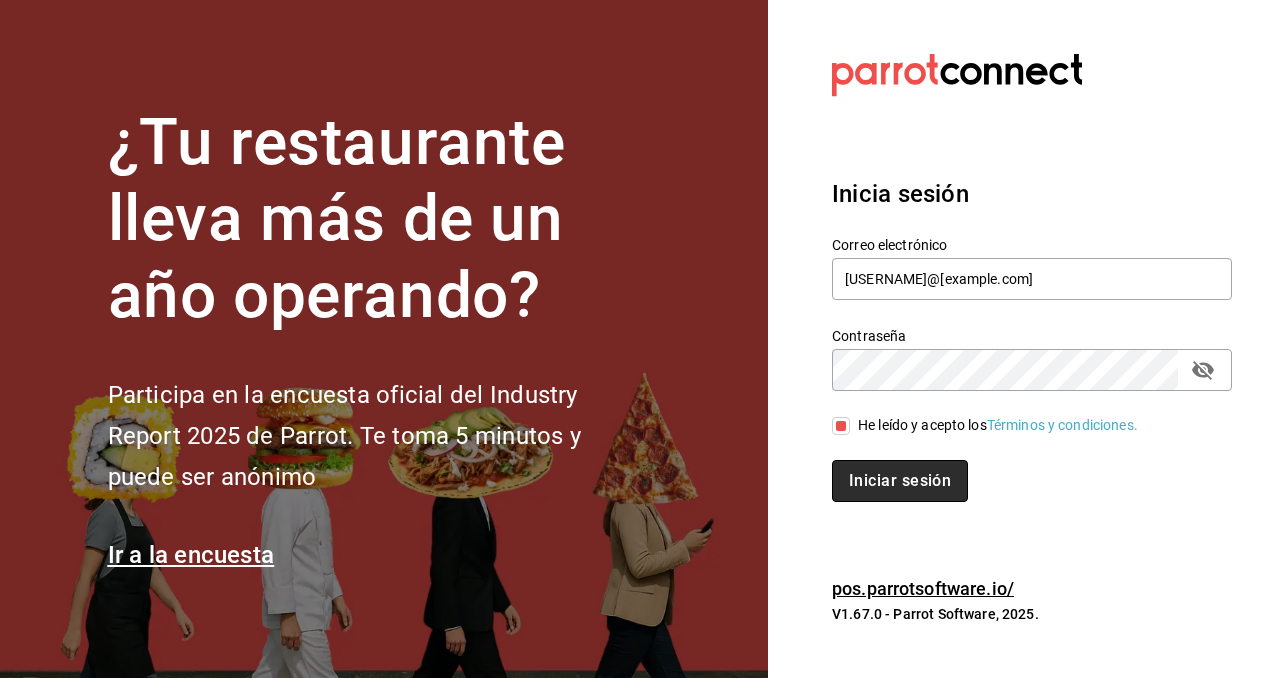 click on "Iniciar sesión" at bounding box center [900, 481] 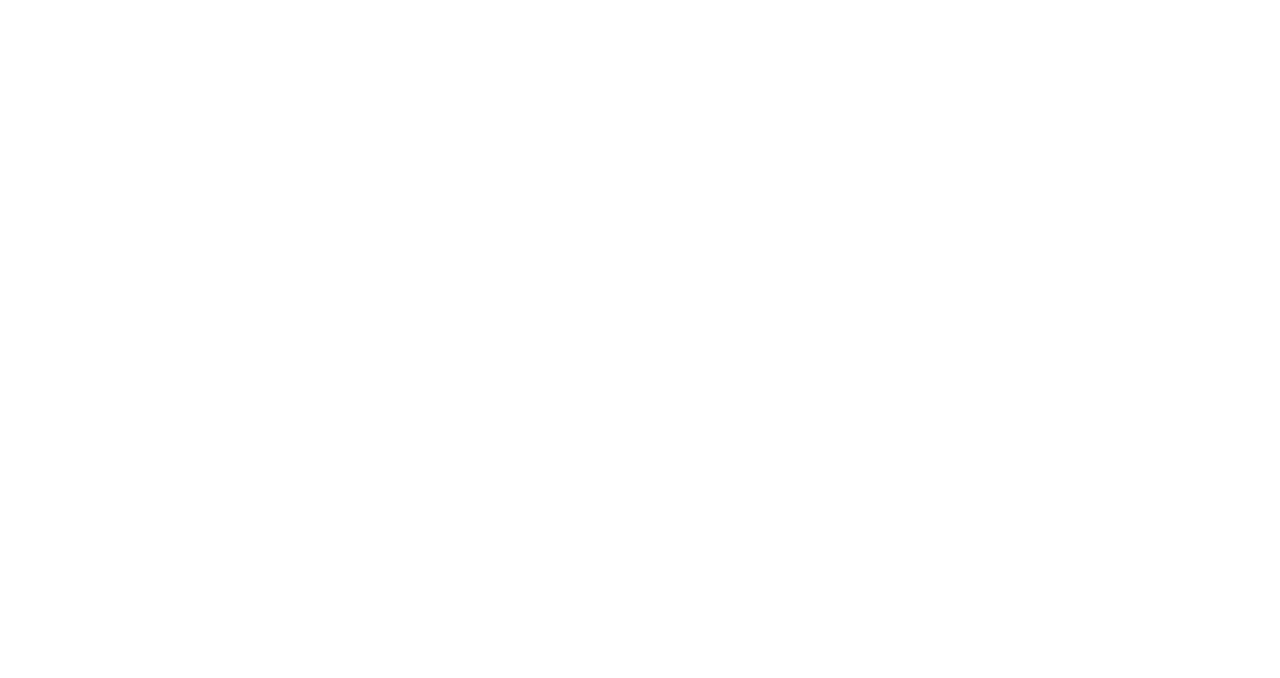 scroll, scrollTop: 0, scrollLeft: 0, axis: both 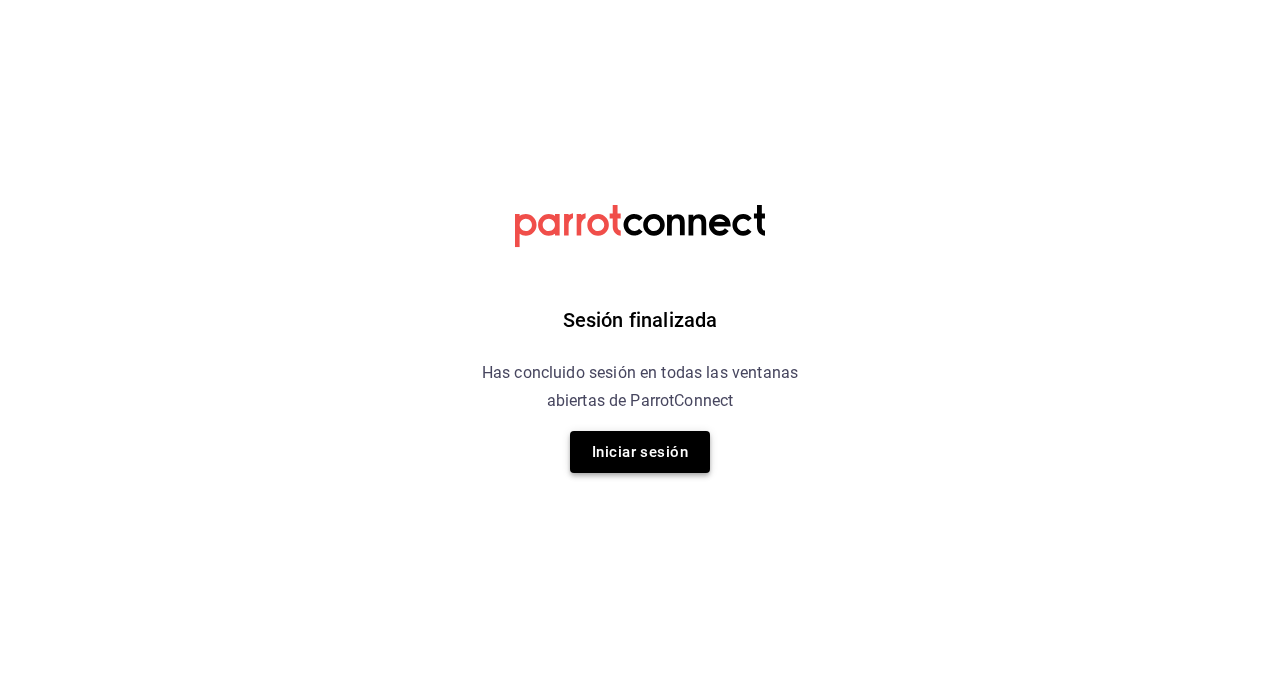 click on "Iniciar sesión" at bounding box center (640, 452) 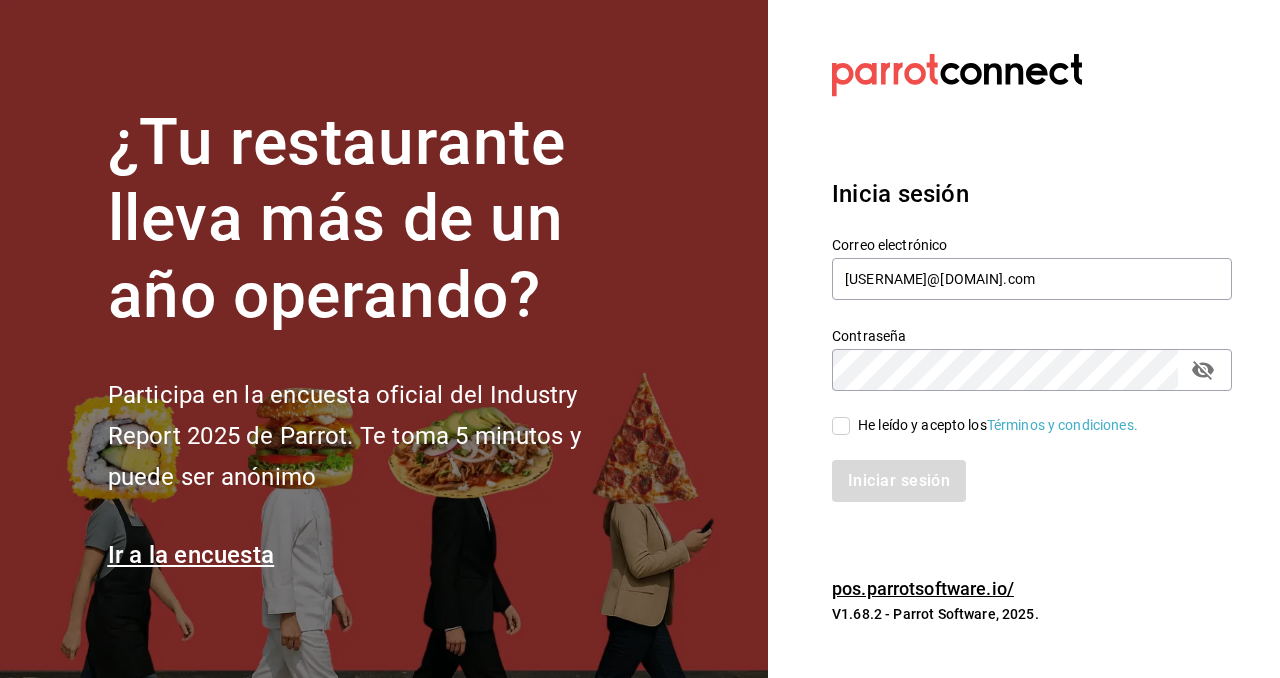 click on "He leído y acepto los  Términos y condiciones." at bounding box center [841, 426] 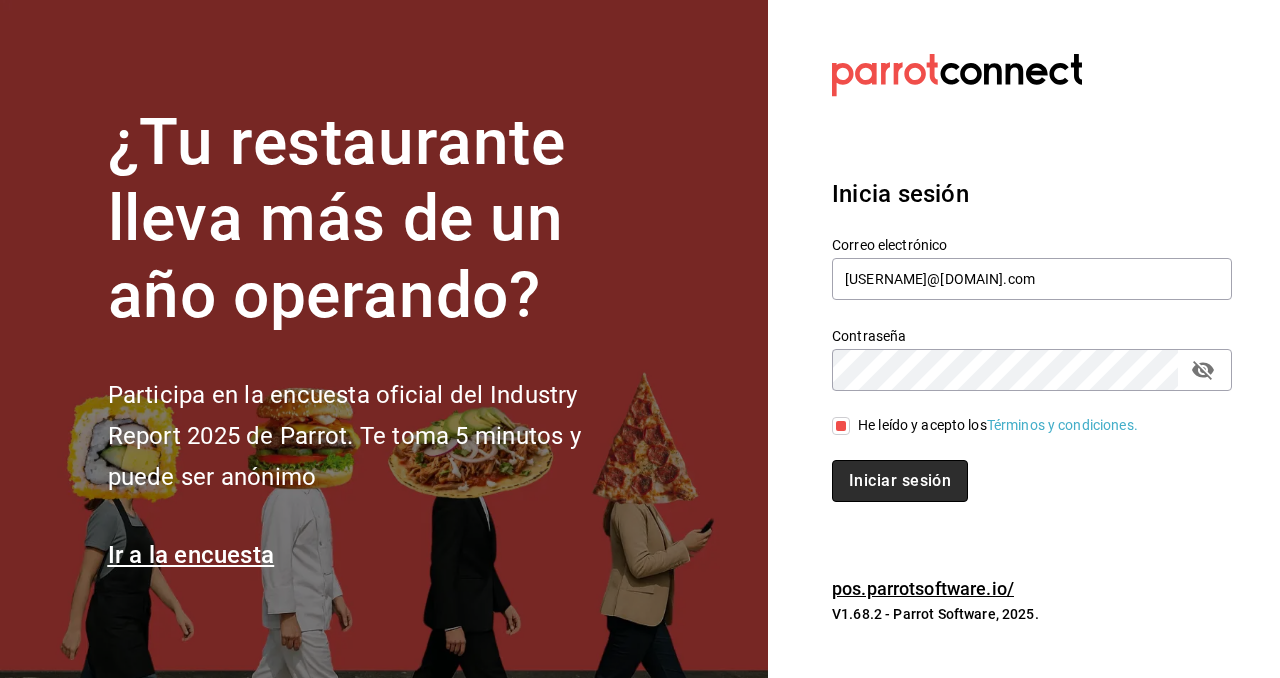 click on "Iniciar sesión" at bounding box center (900, 481) 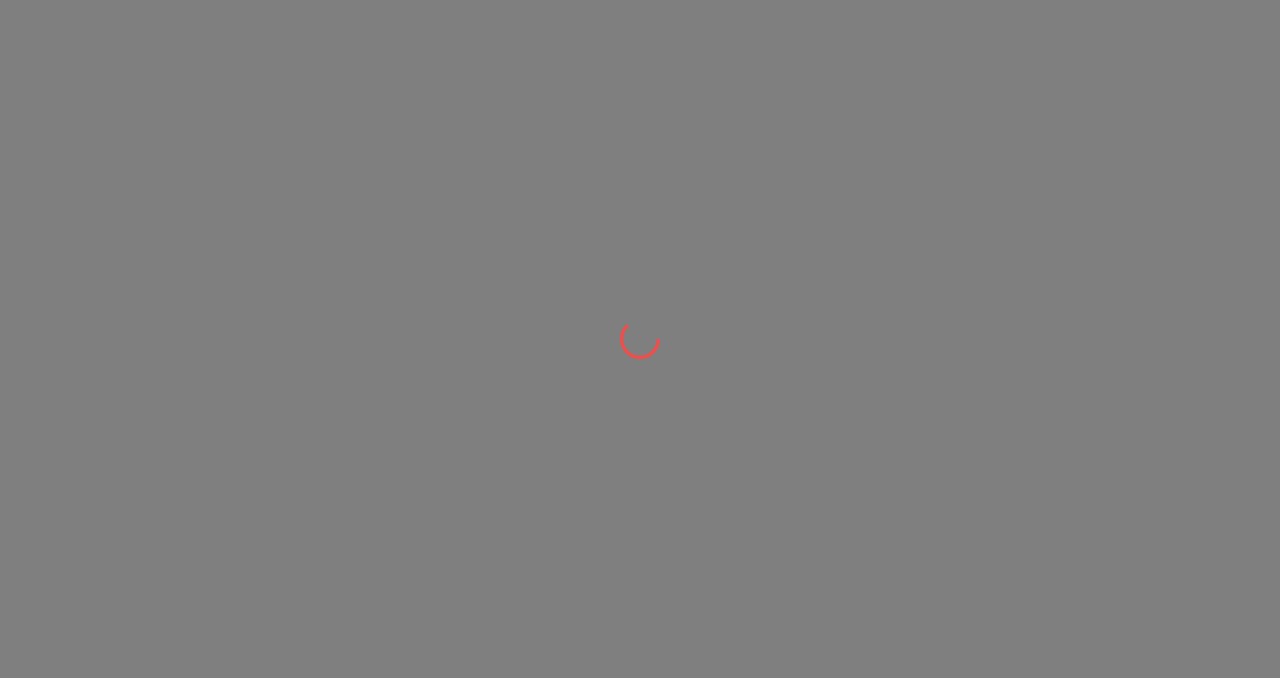 scroll, scrollTop: 0, scrollLeft: 0, axis: both 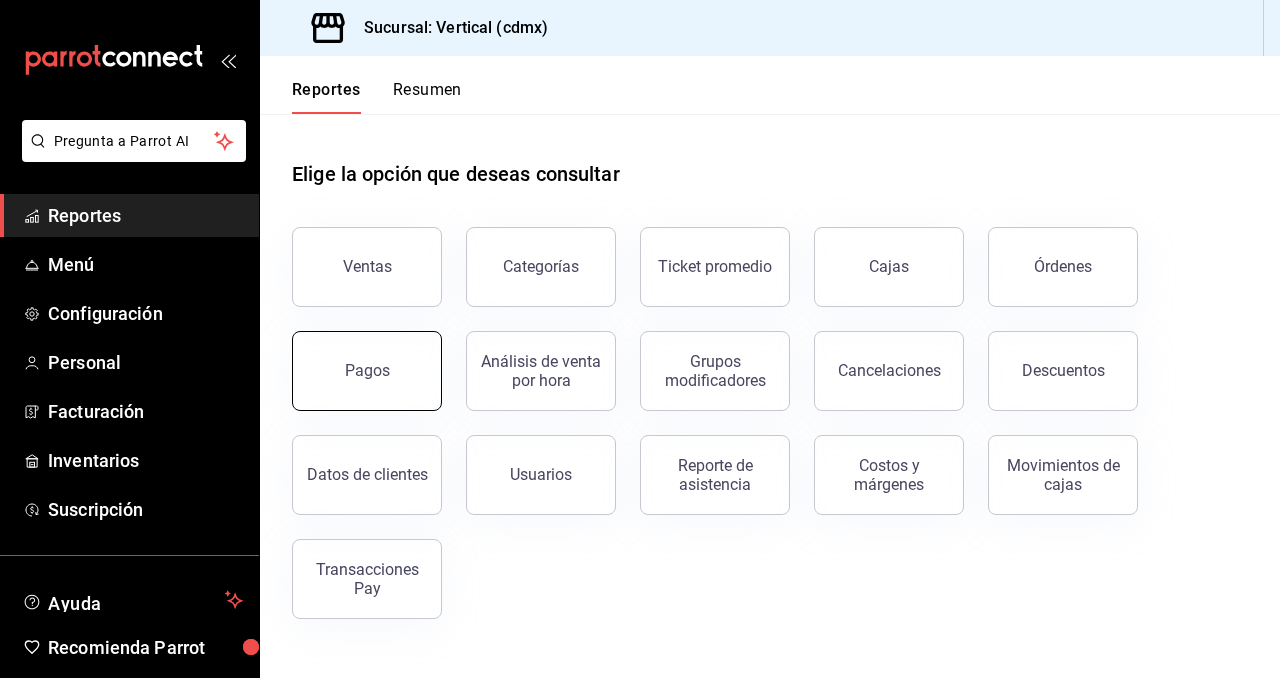 click on "Pagos" at bounding box center [367, 371] 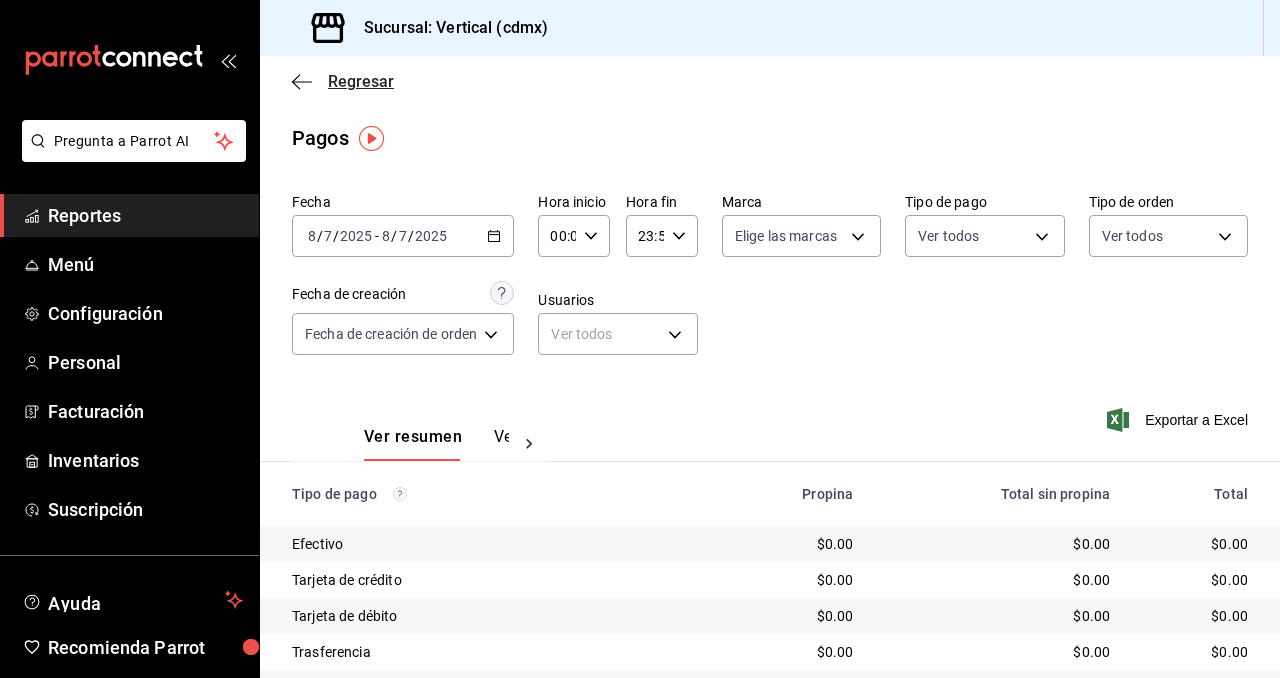 click 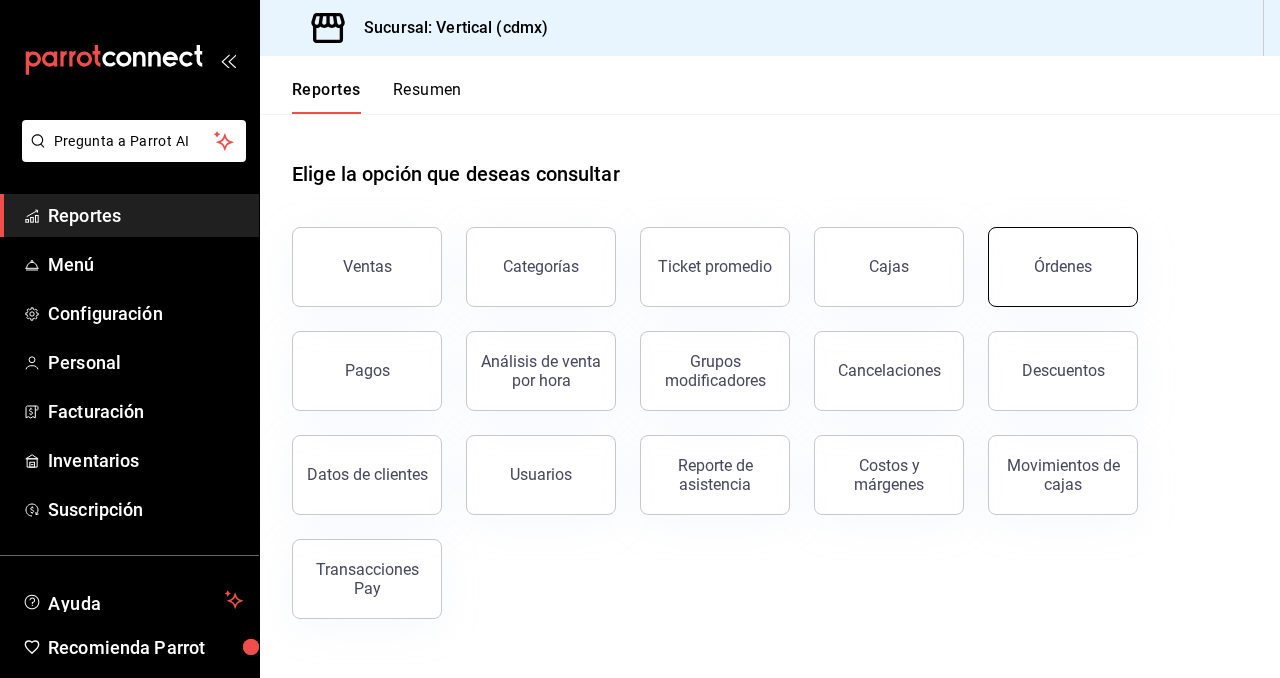 click on "Órdenes" at bounding box center (1063, 267) 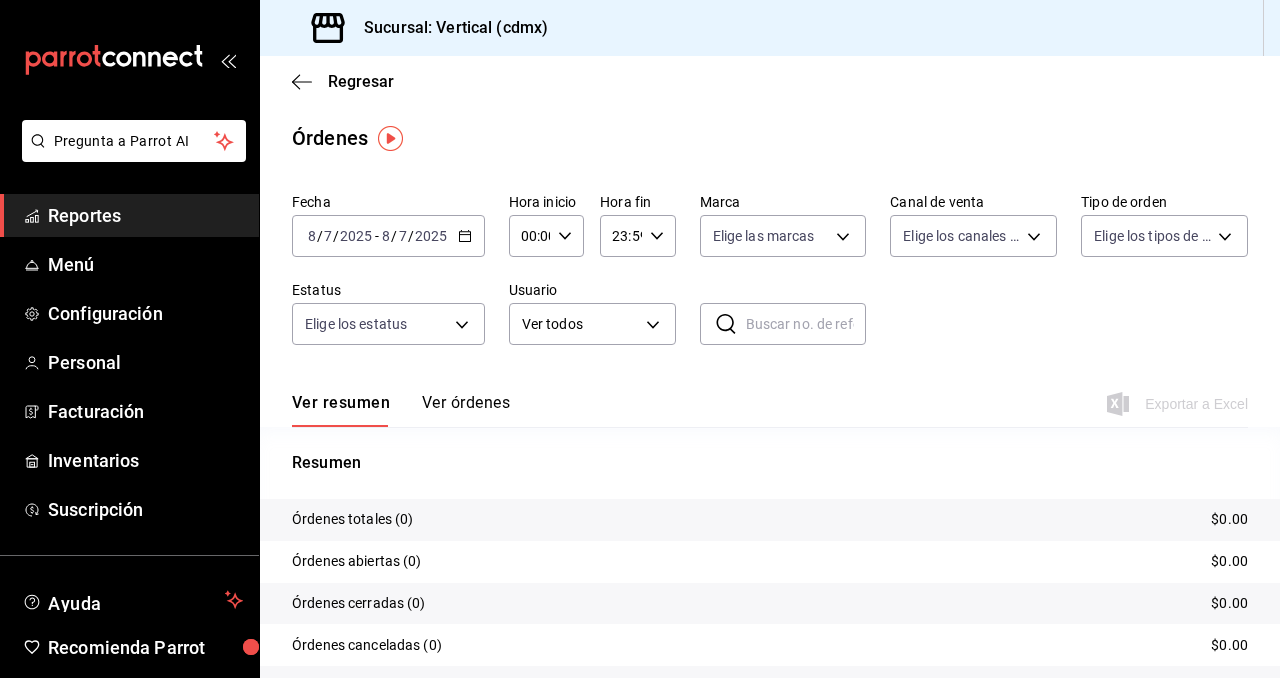 click at bounding box center (806, 324) 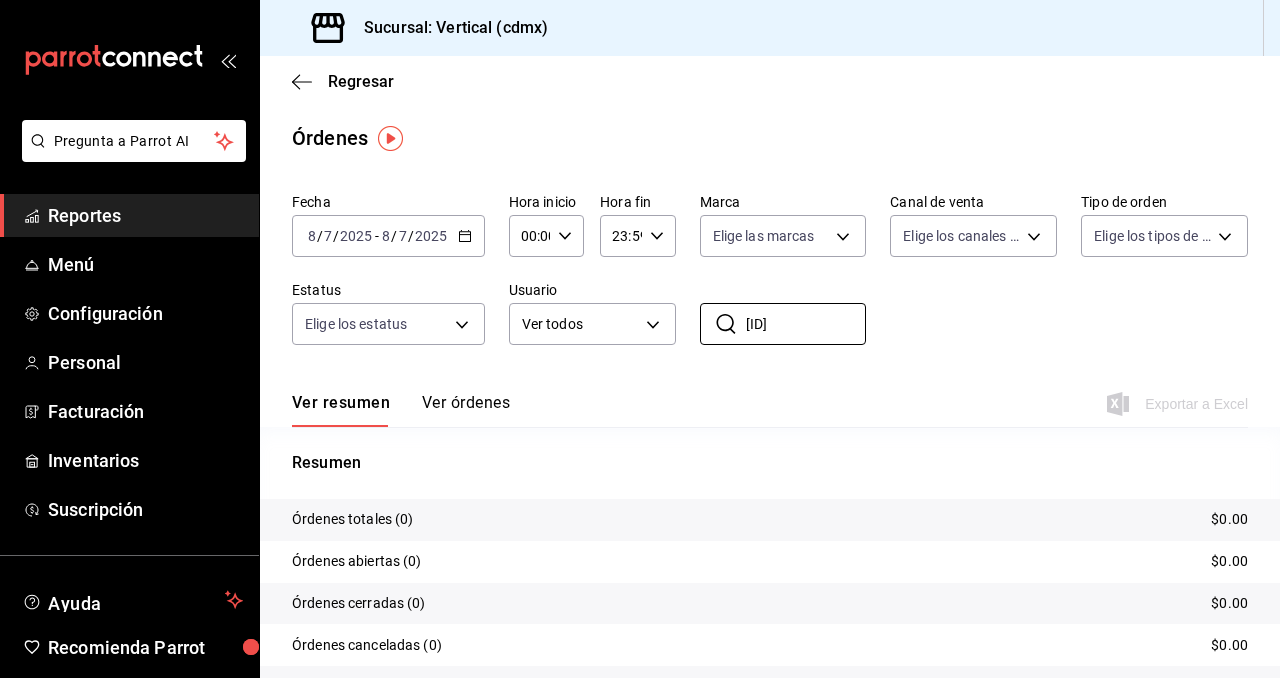 click on "2025-08-07 8 / 7 / 2025 - 2025-08-07 8 / 7 / 2025" at bounding box center [388, 236] 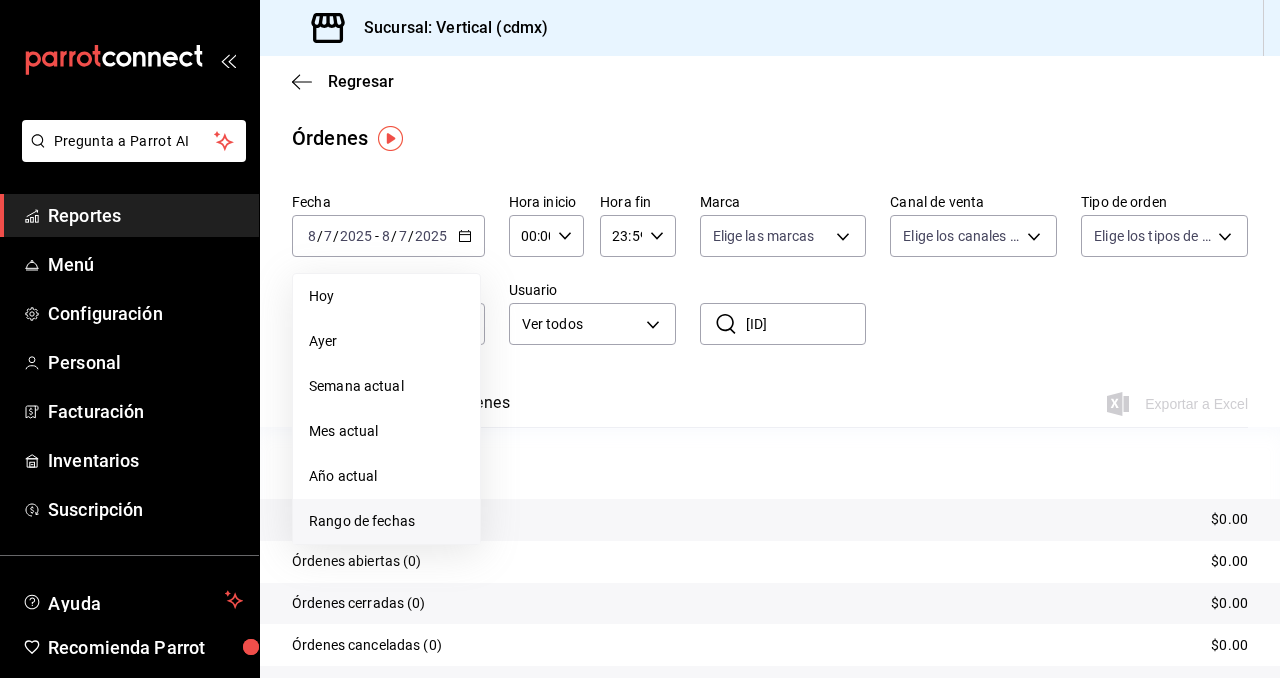 click on "Rango de fechas" at bounding box center [386, 521] 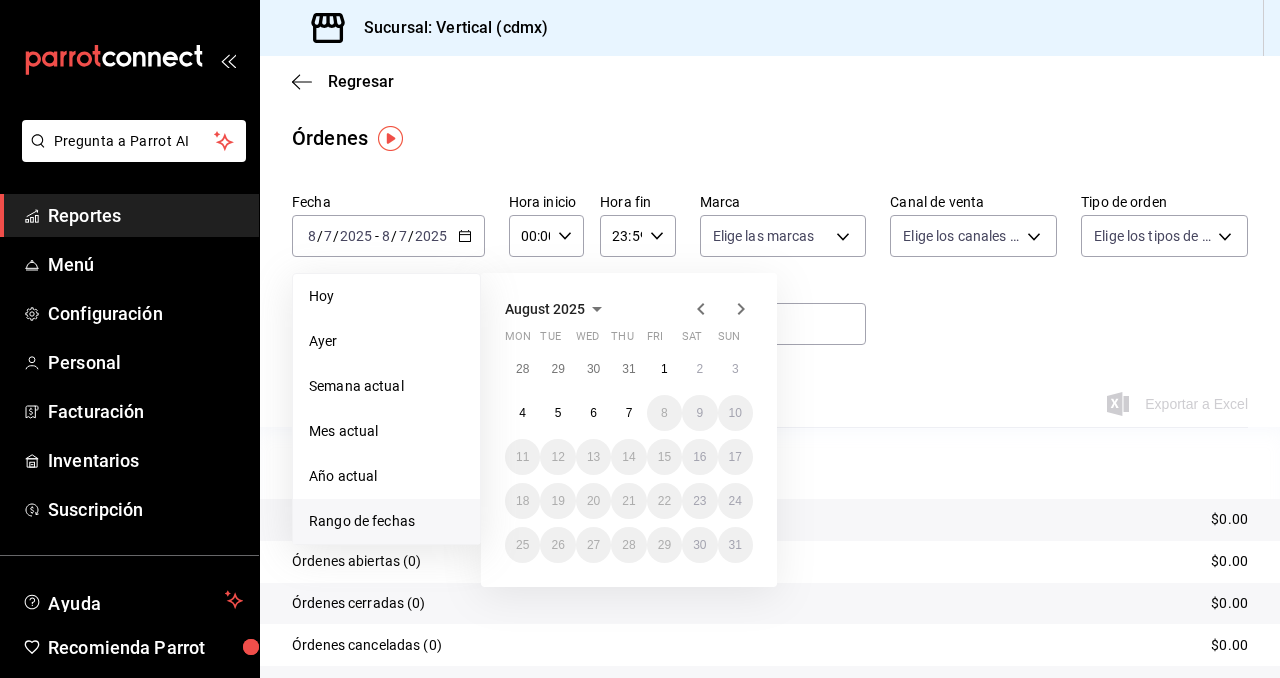 click 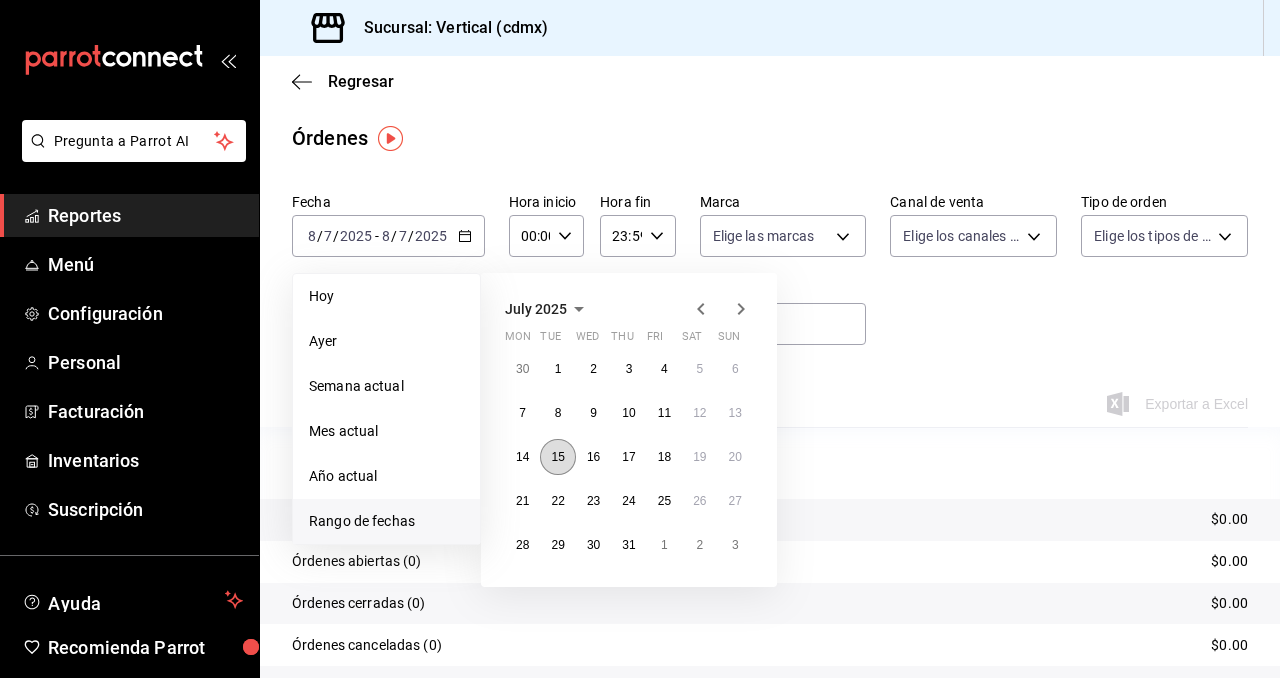 click on "15" at bounding box center (557, 457) 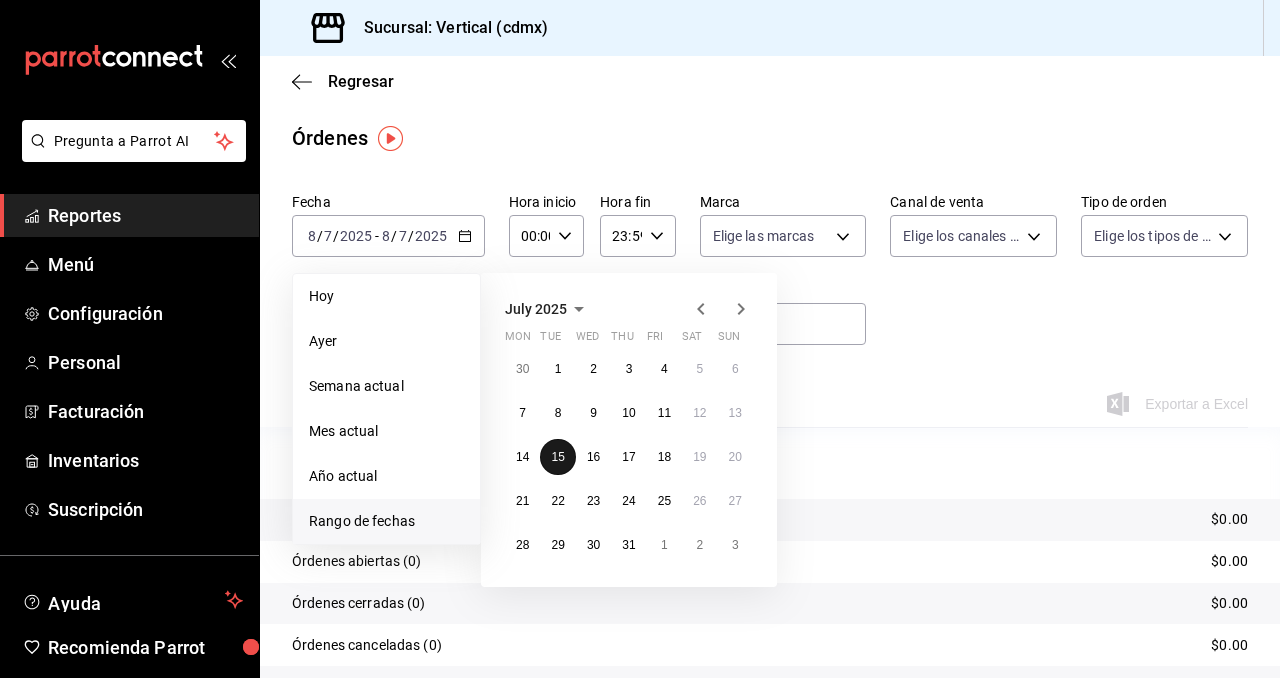 click on "15" at bounding box center (557, 457) 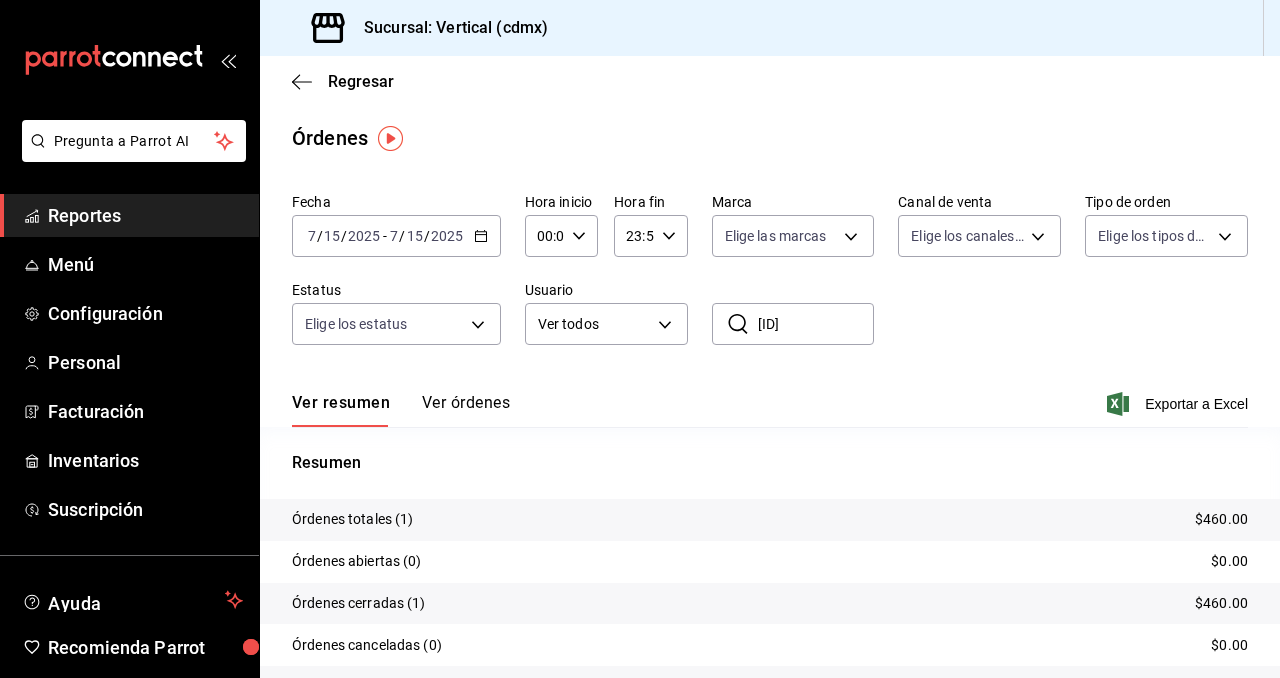 click on "Ver órdenes" at bounding box center [466, 410] 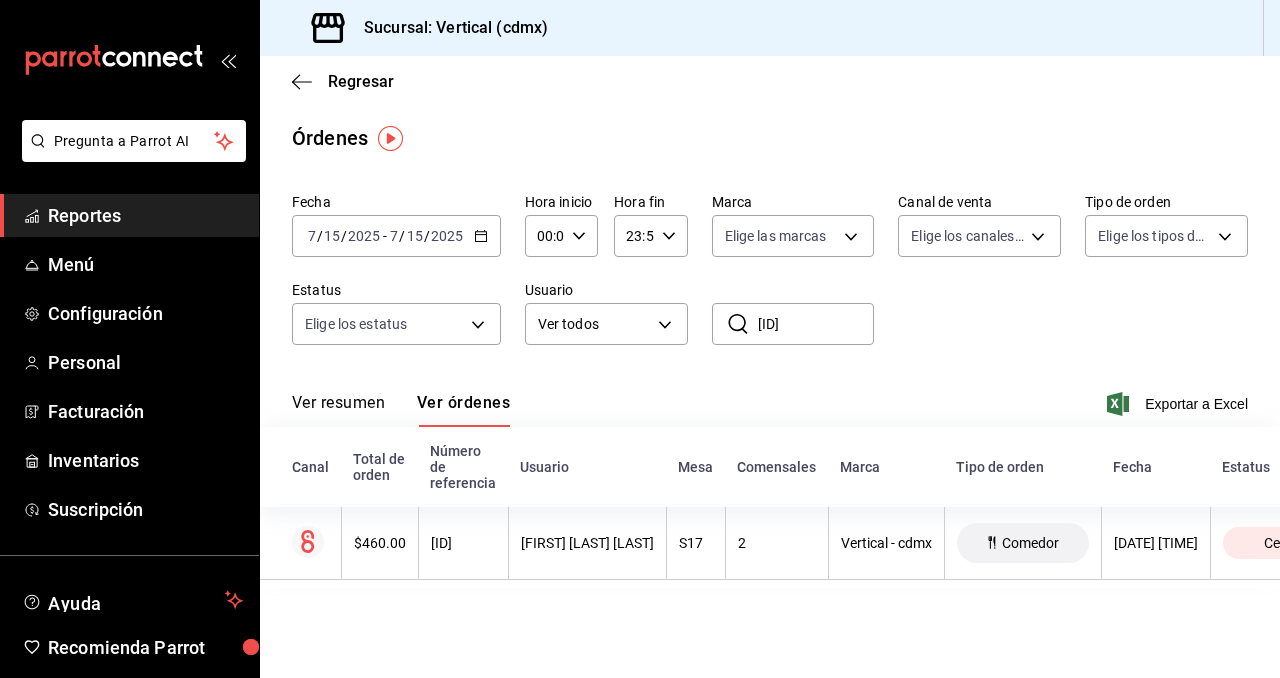 click on "[ID]" at bounding box center [816, 324] 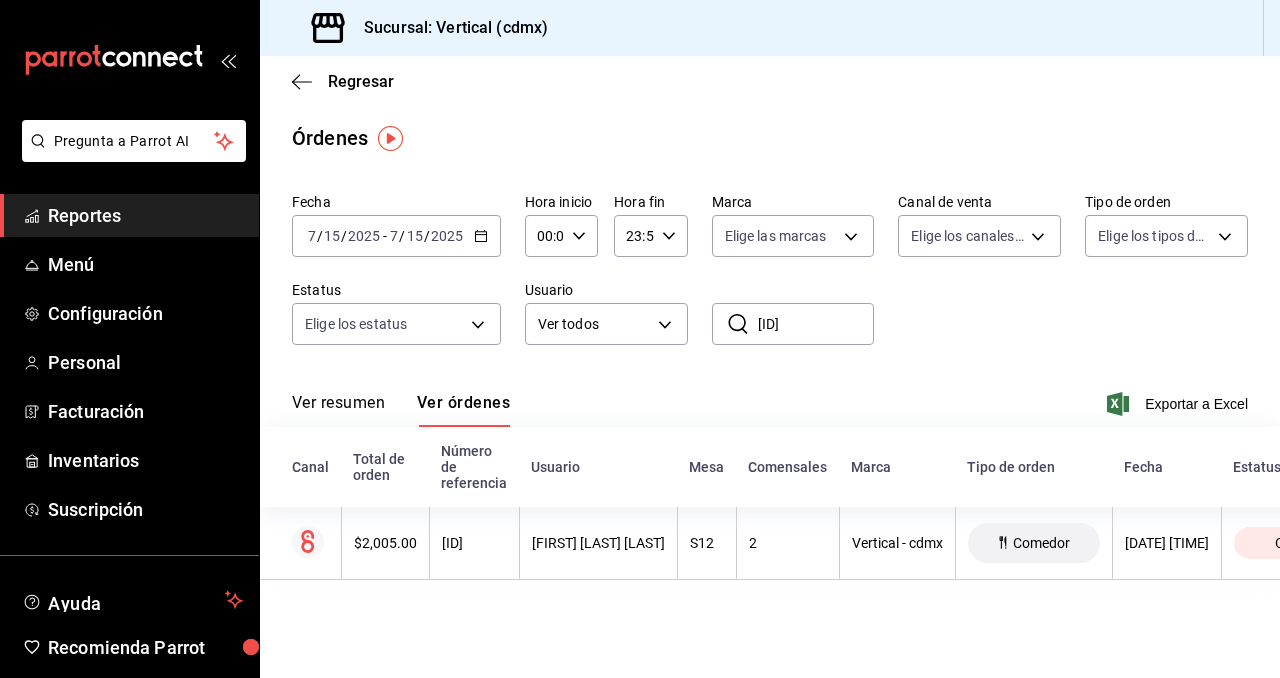click on "[ID]" at bounding box center (816, 324) 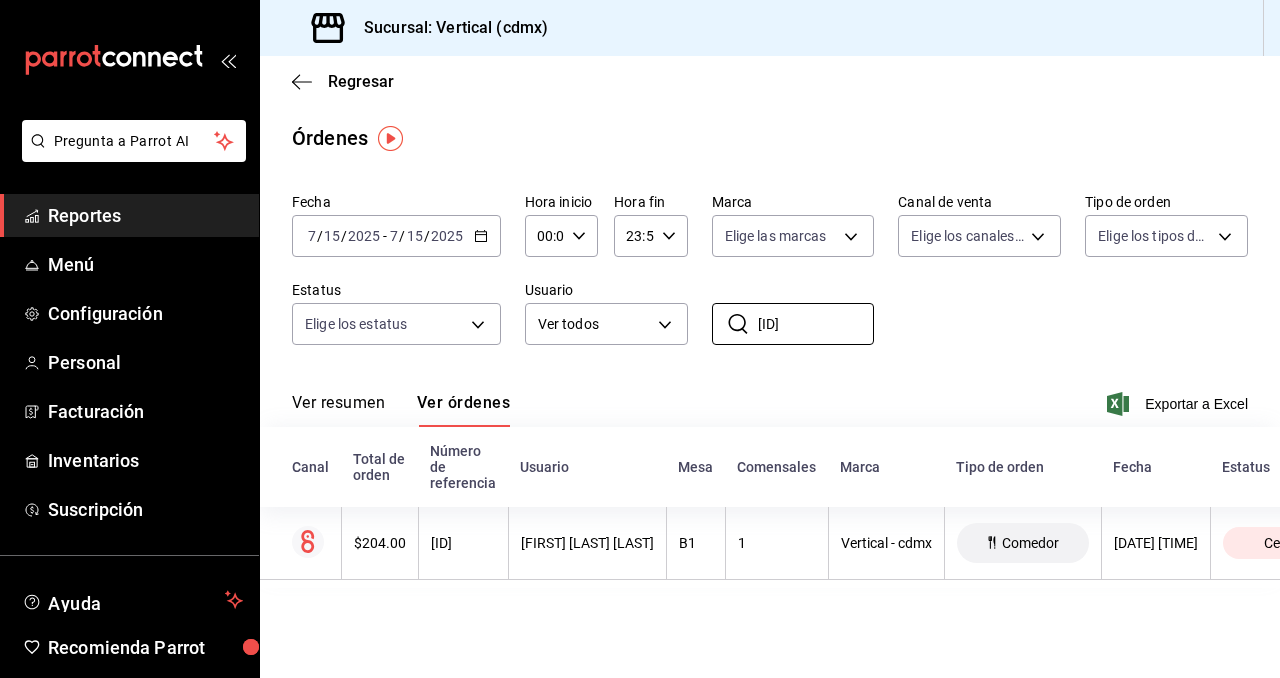 click on "[DATE] [DATE] - [DATE] [DATE]" at bounding box center (396, 236) 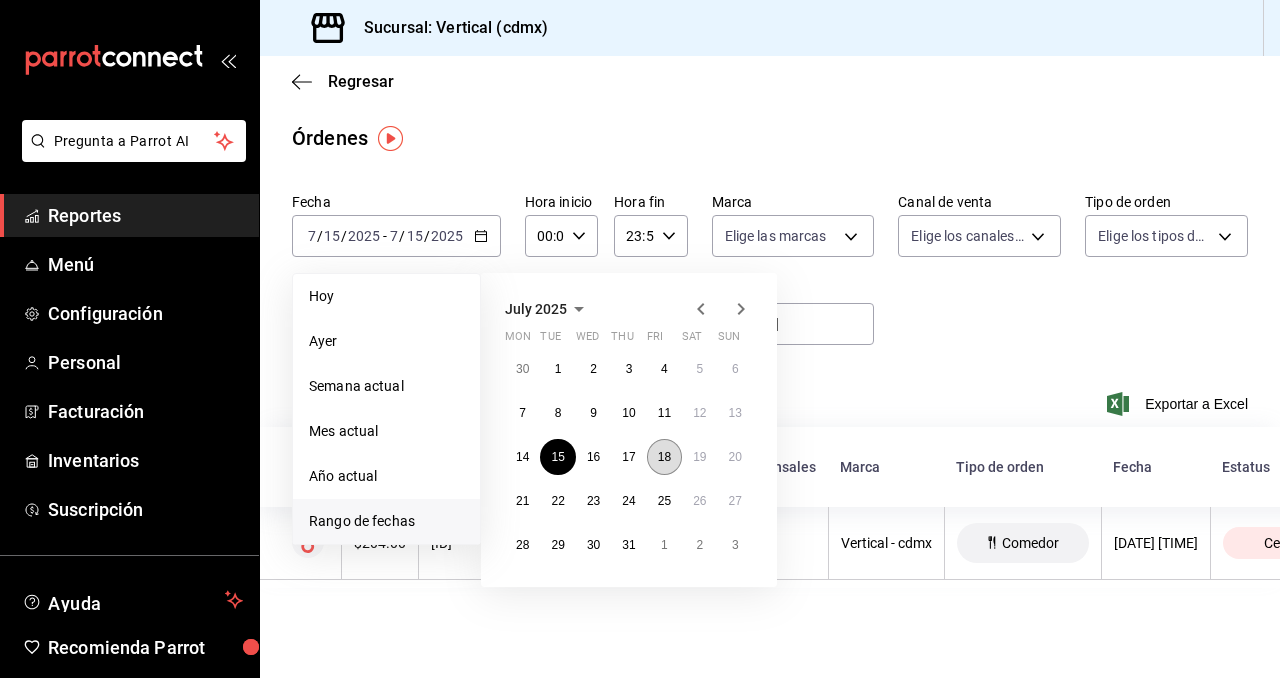 click on "18" at bounding box center [664, 457] 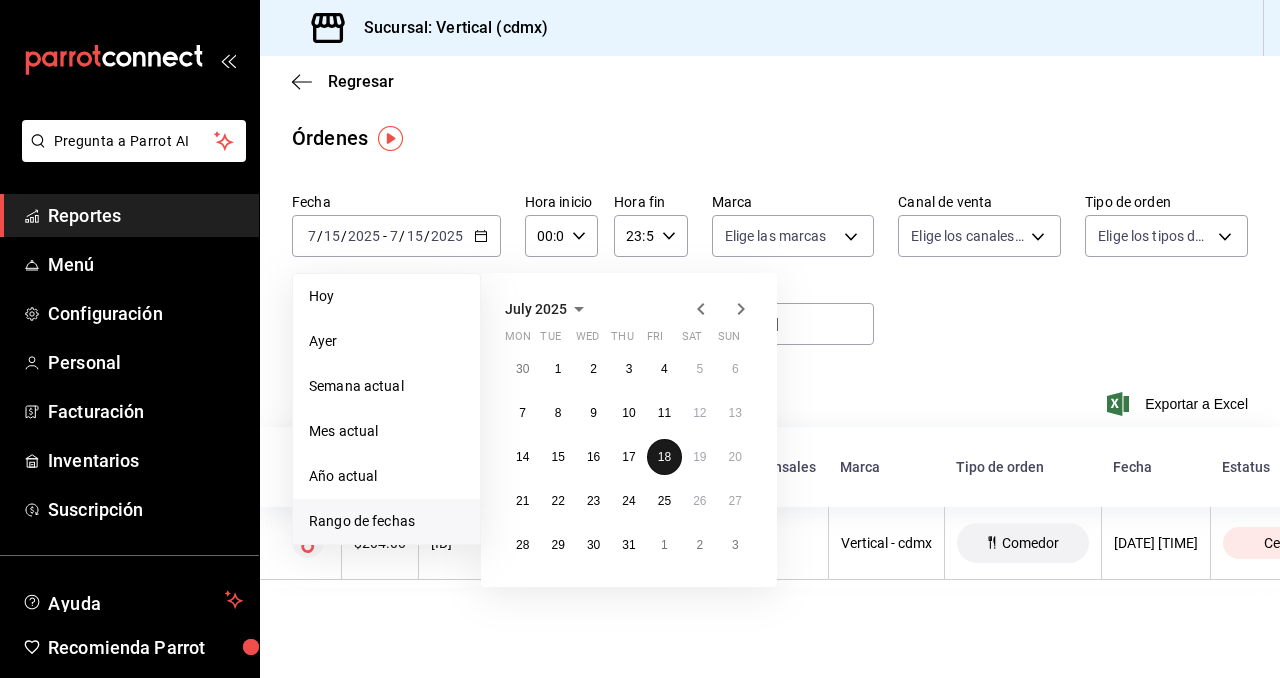 click on "18" at bounding box center [664, 457] 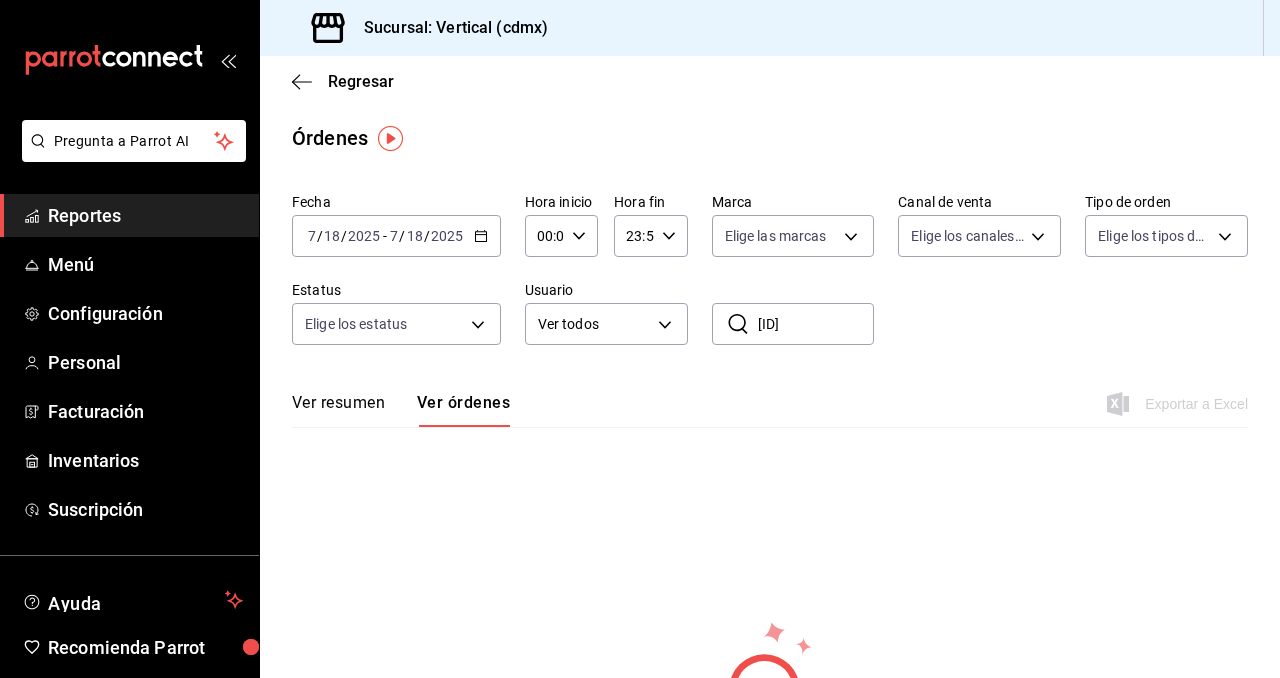 click on "[ID]" at bounding box center [816, 324] 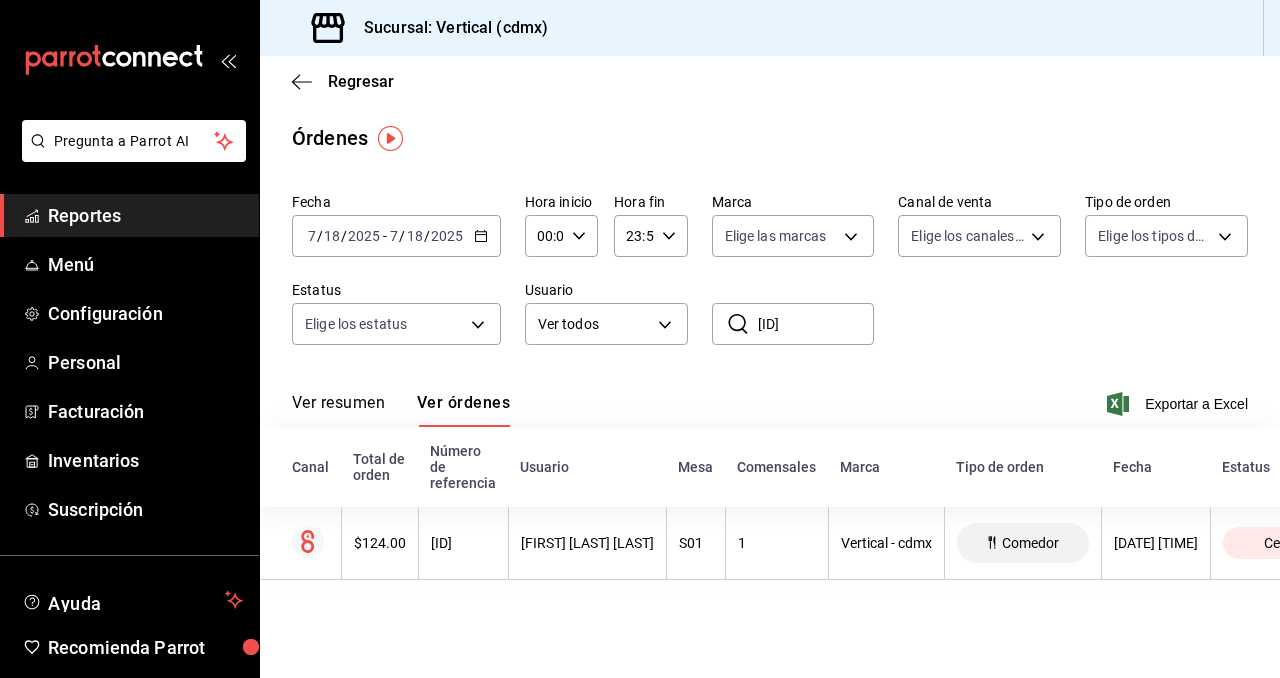 click on "[ID]" at bounding box center [816, 324] 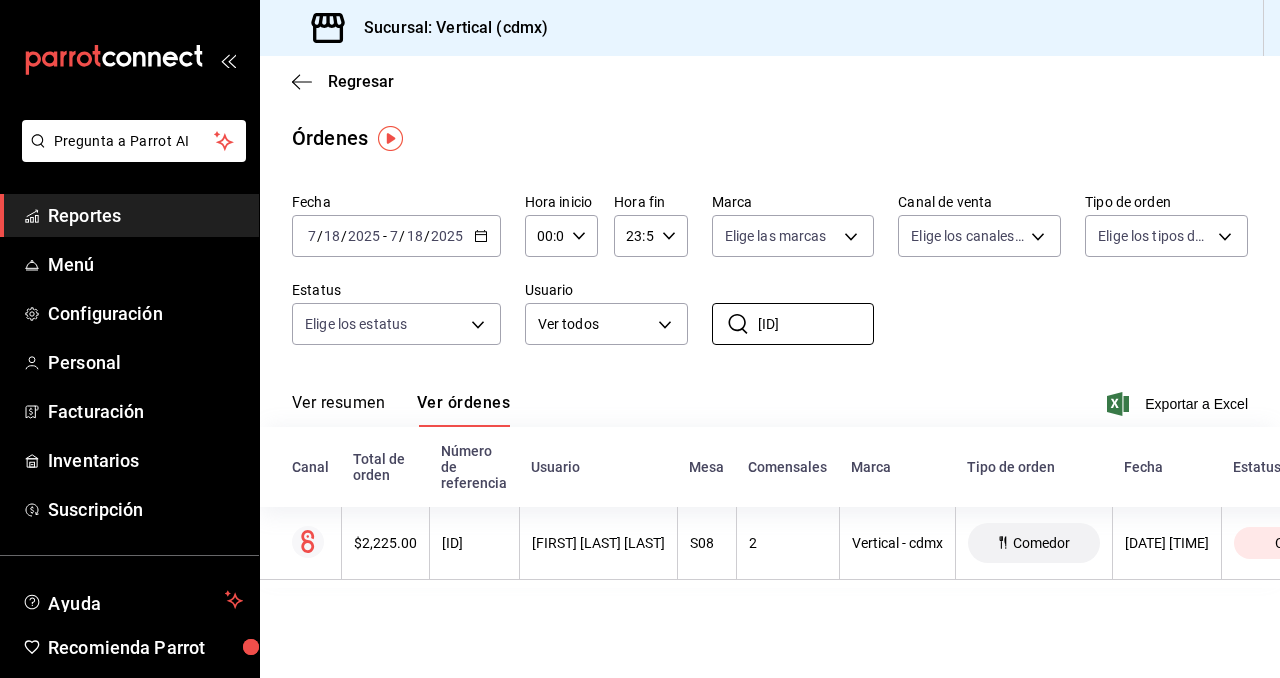 click on "[DATE] [DATE] - [DATE] [DATE]" at bounding box center (396, 236) 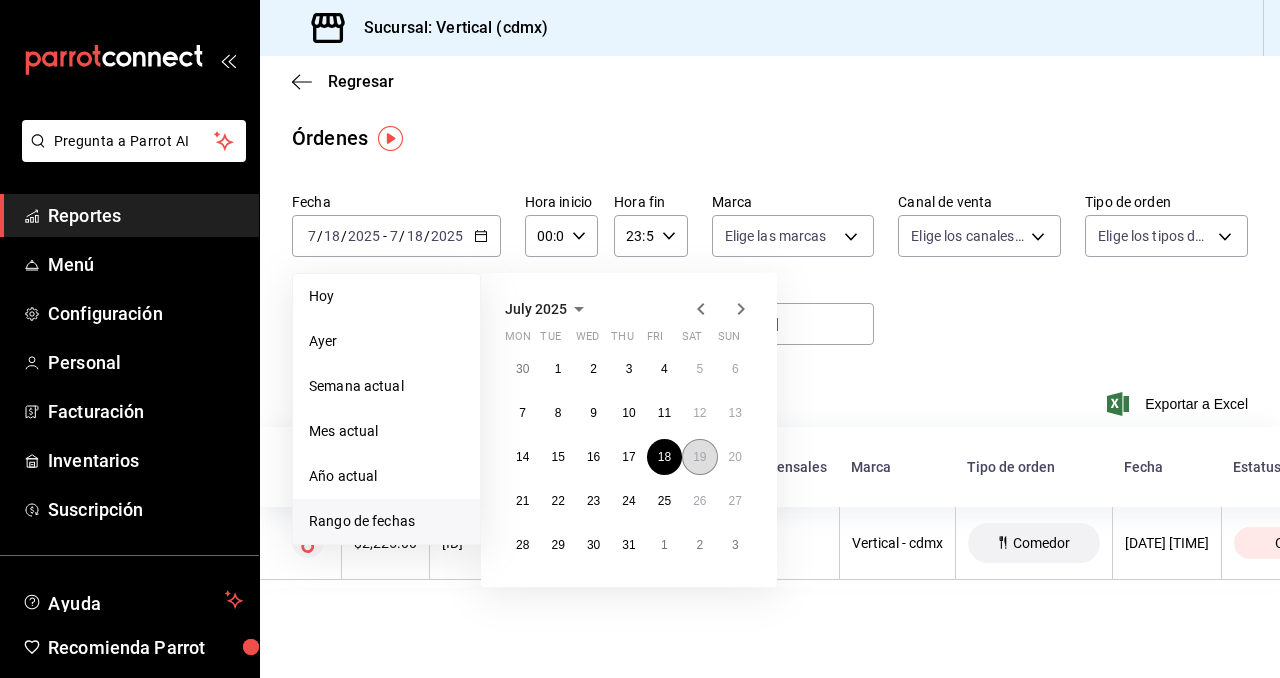 click on "19" at bounding box center (699, 457) 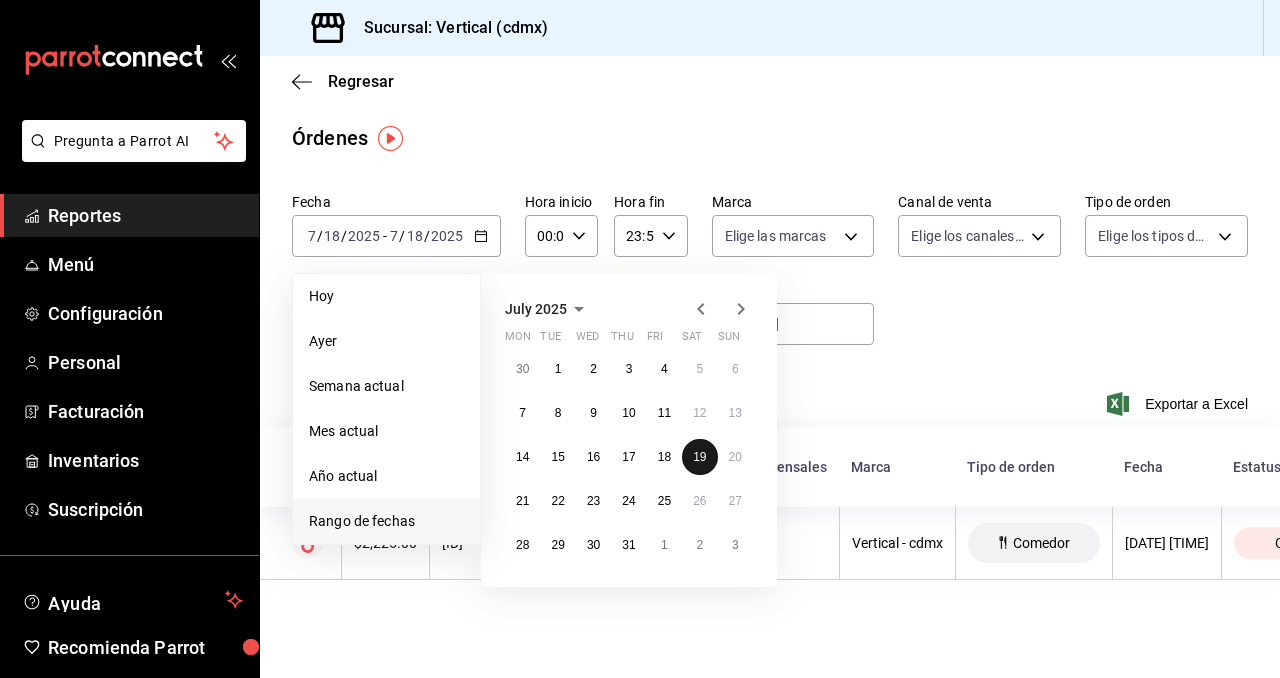 click on "19" at bounding box center [699, 457] 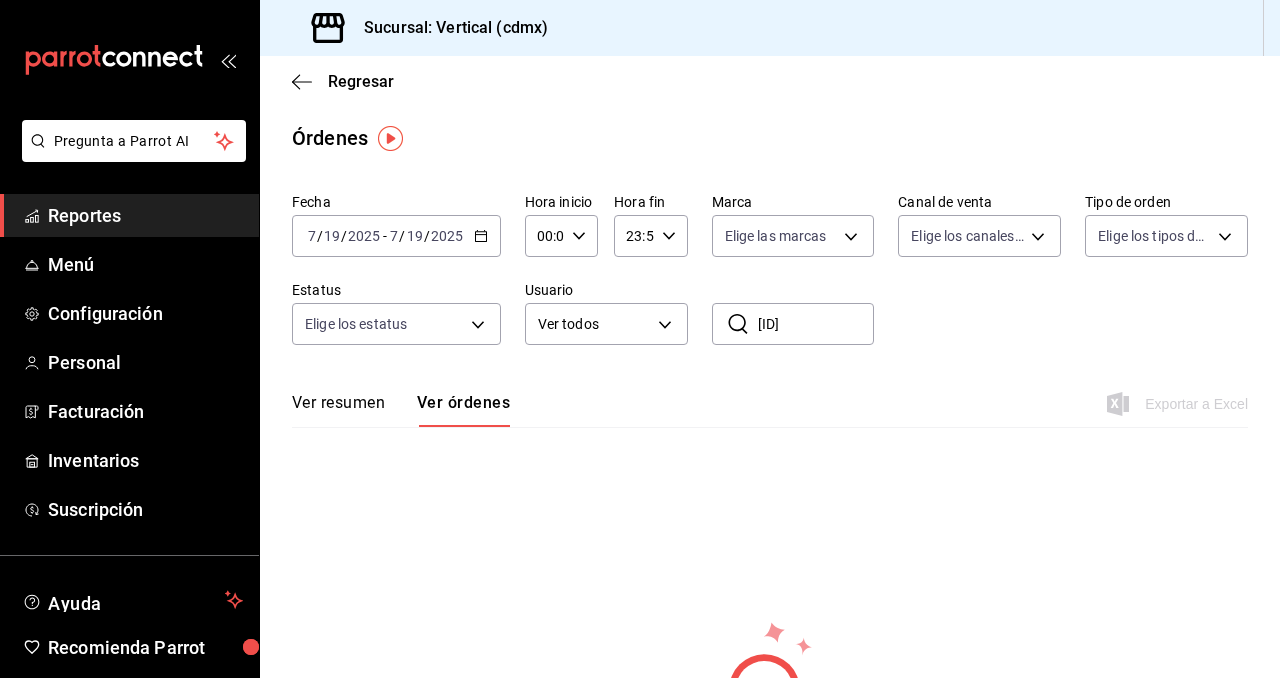 click on "[ID]" at bounding box center [816, 324] 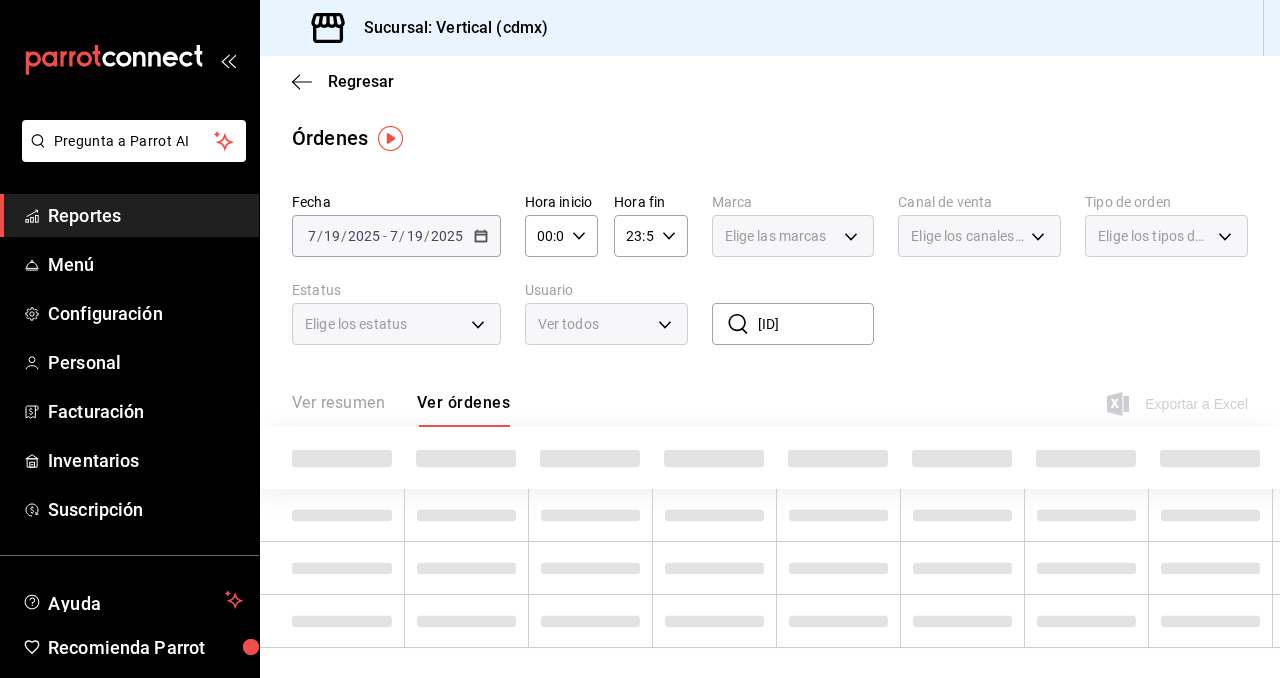 type on "[ID]" 